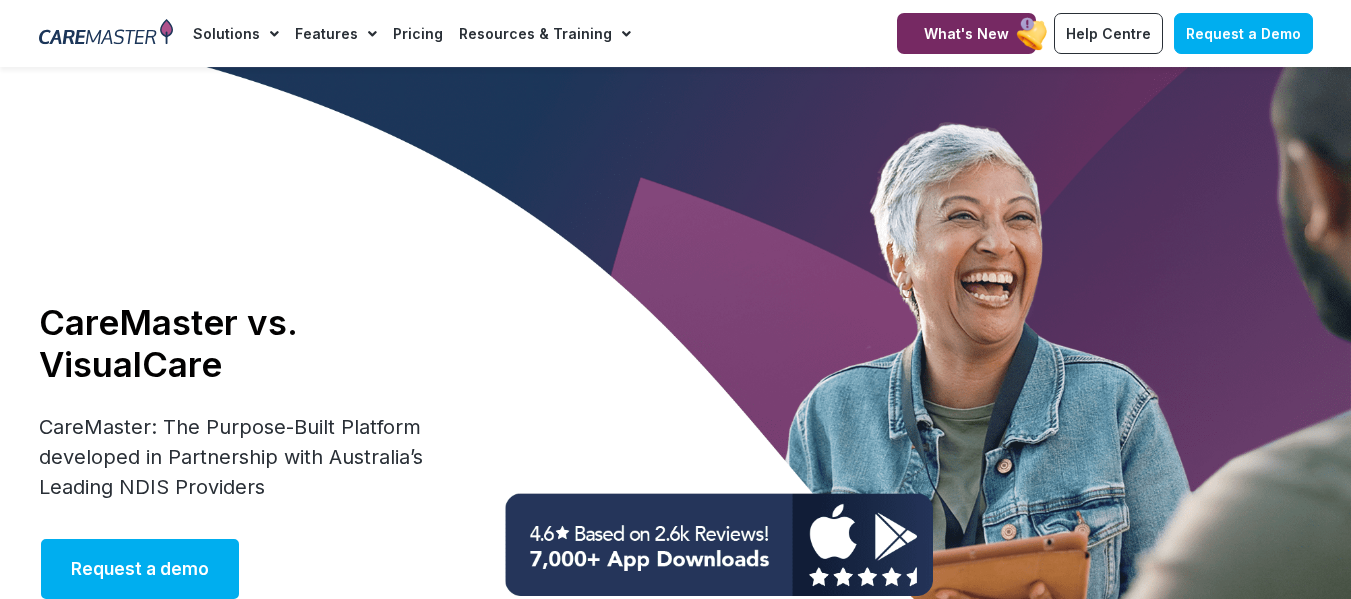 scroll, scrollTop: 0, scrollLeft: 0, axis: both 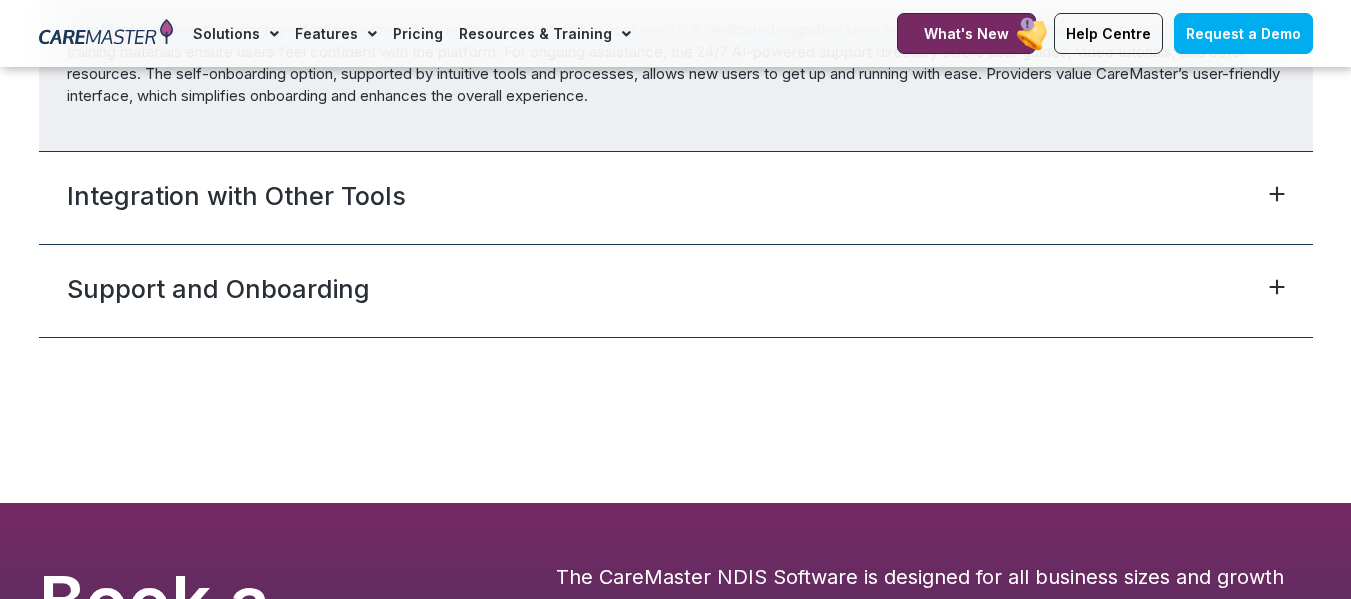 click 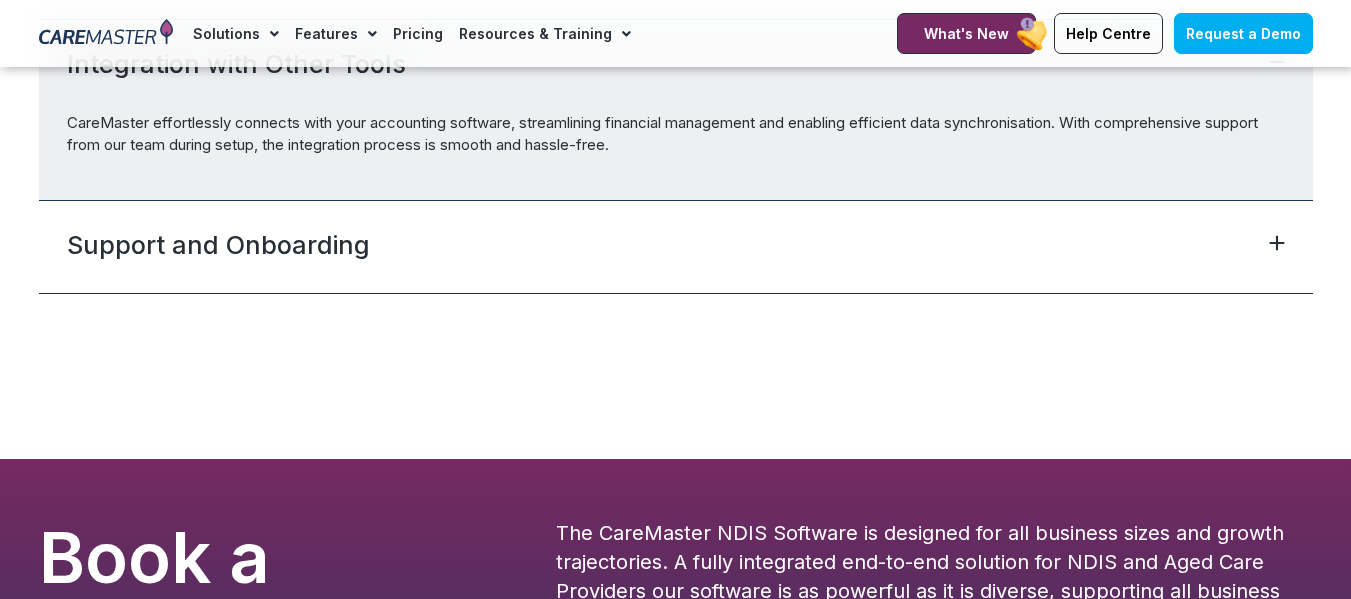 click 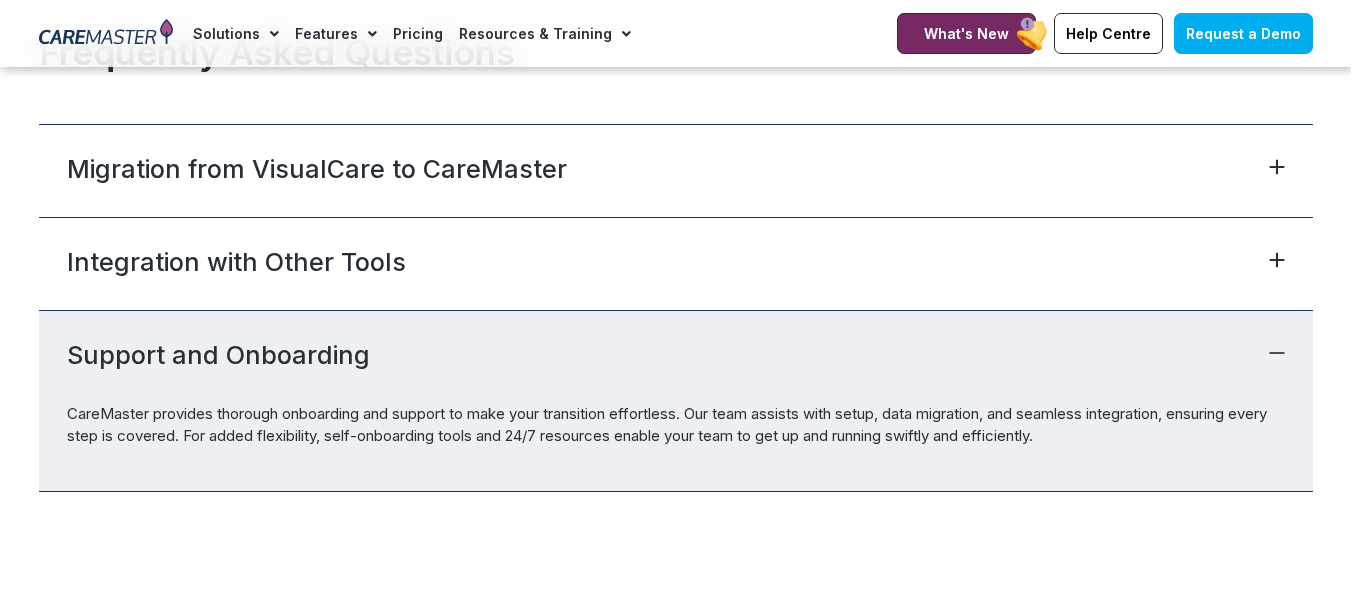 scroll, scrollTop: 8884, scrollLeft: 0, axis: vertical 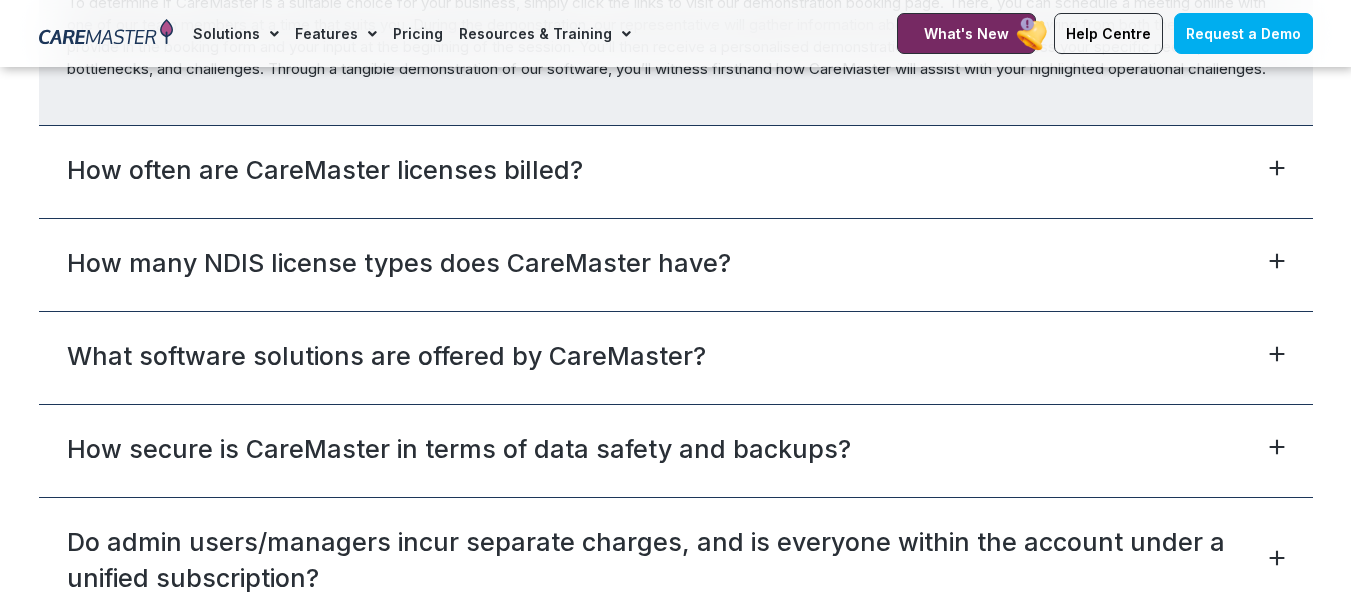 click 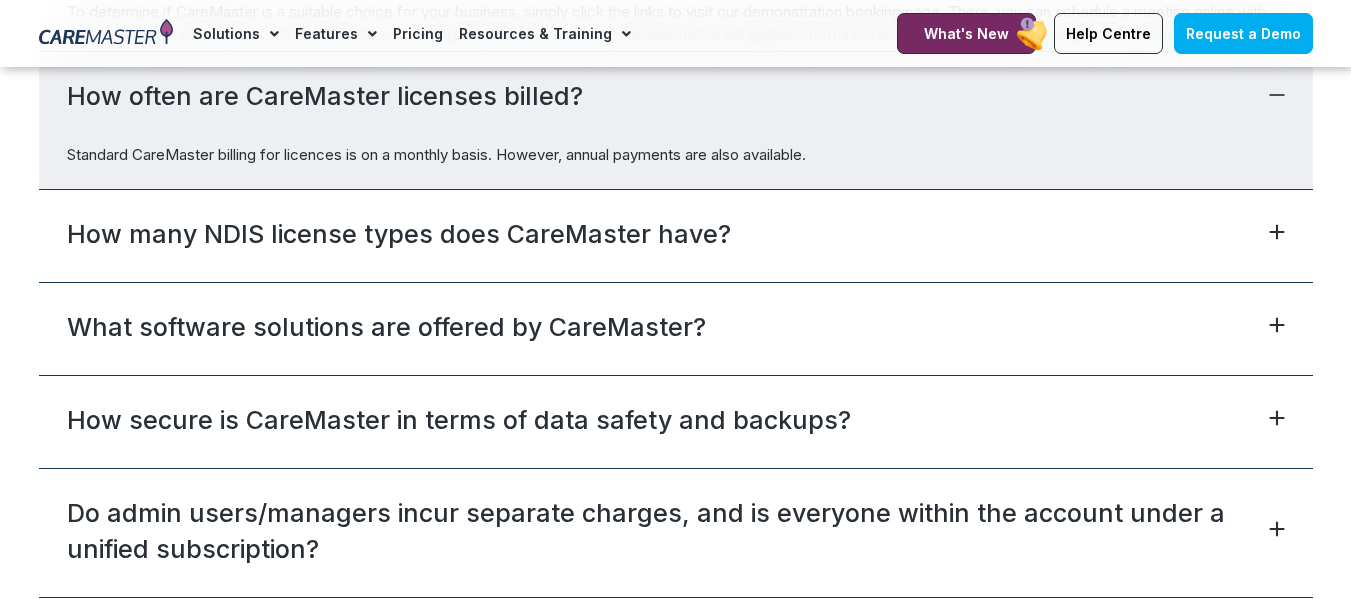 scroll, scrollTop: 8546, scrollLeft: 0, axis: vertical 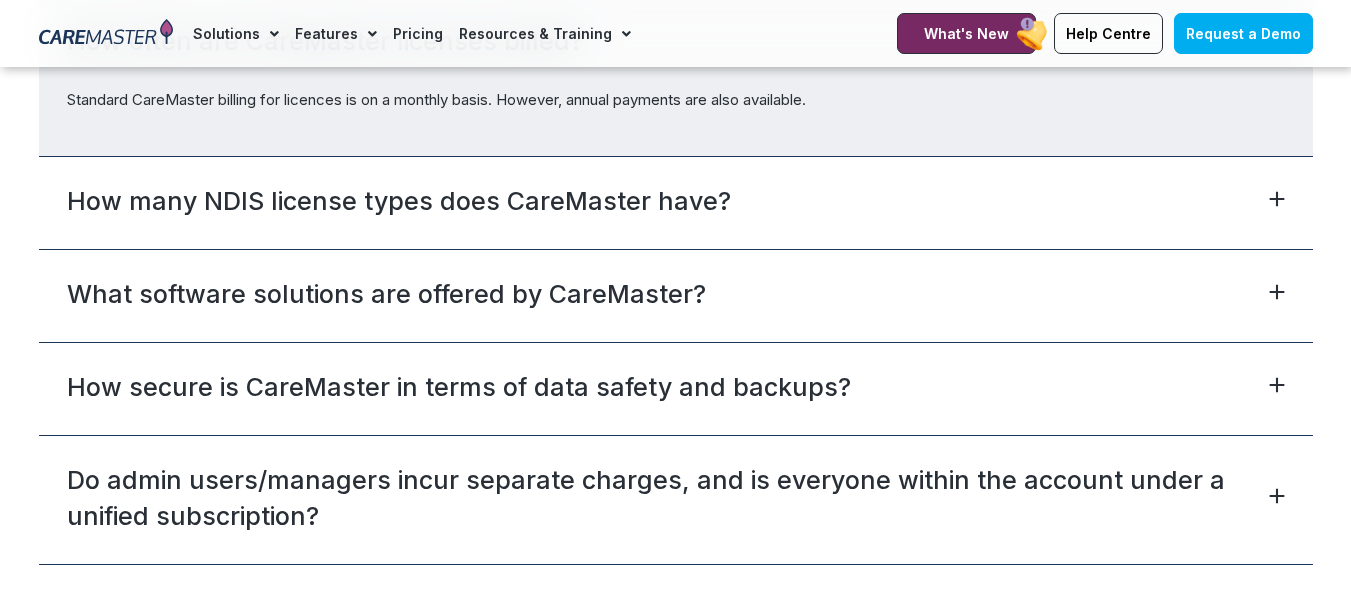 click 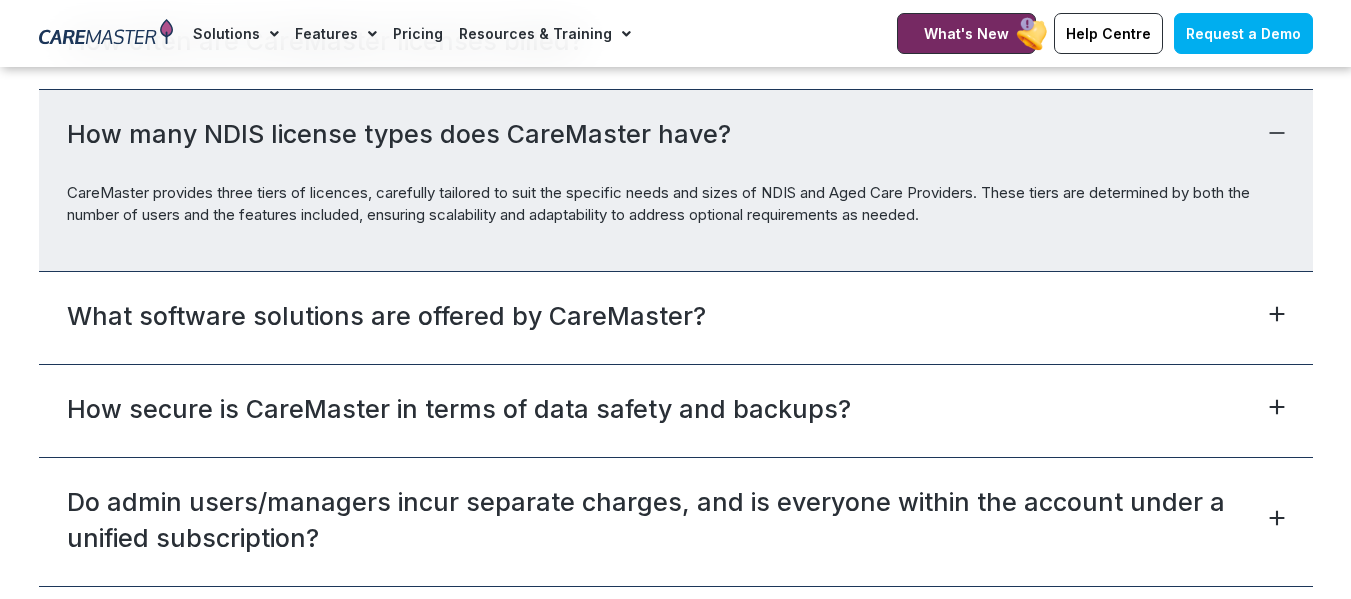 click 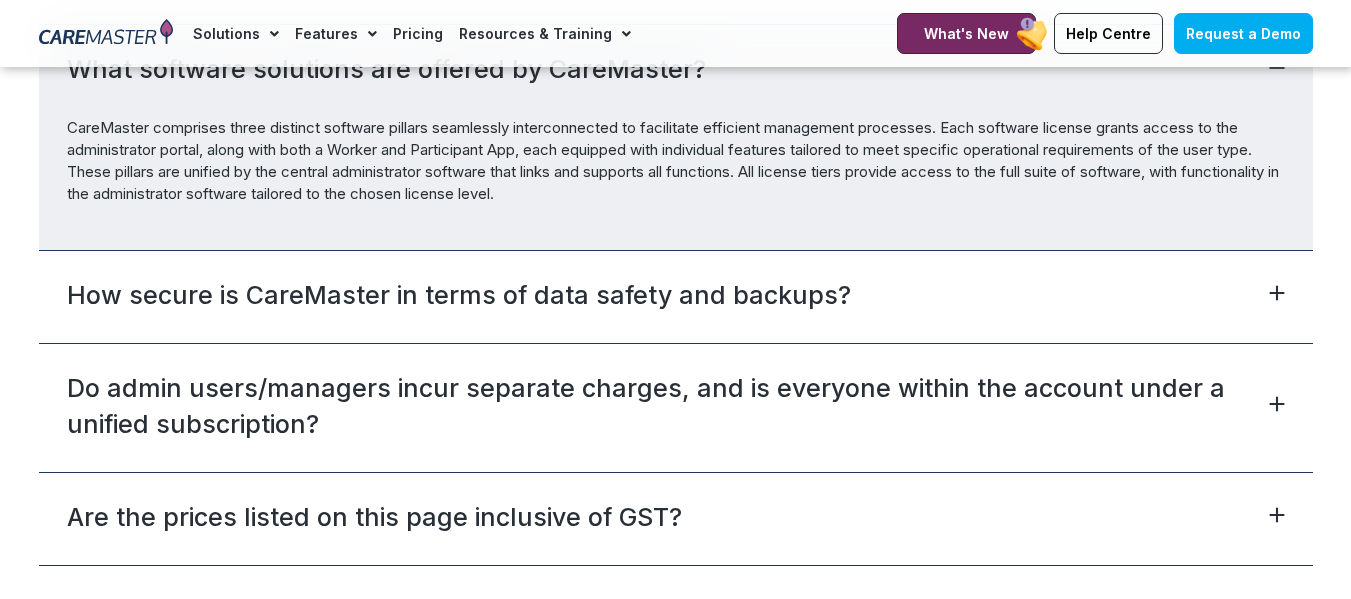 scroll, scrollTop: 8863, scrollLeft: 0, axis: vertical 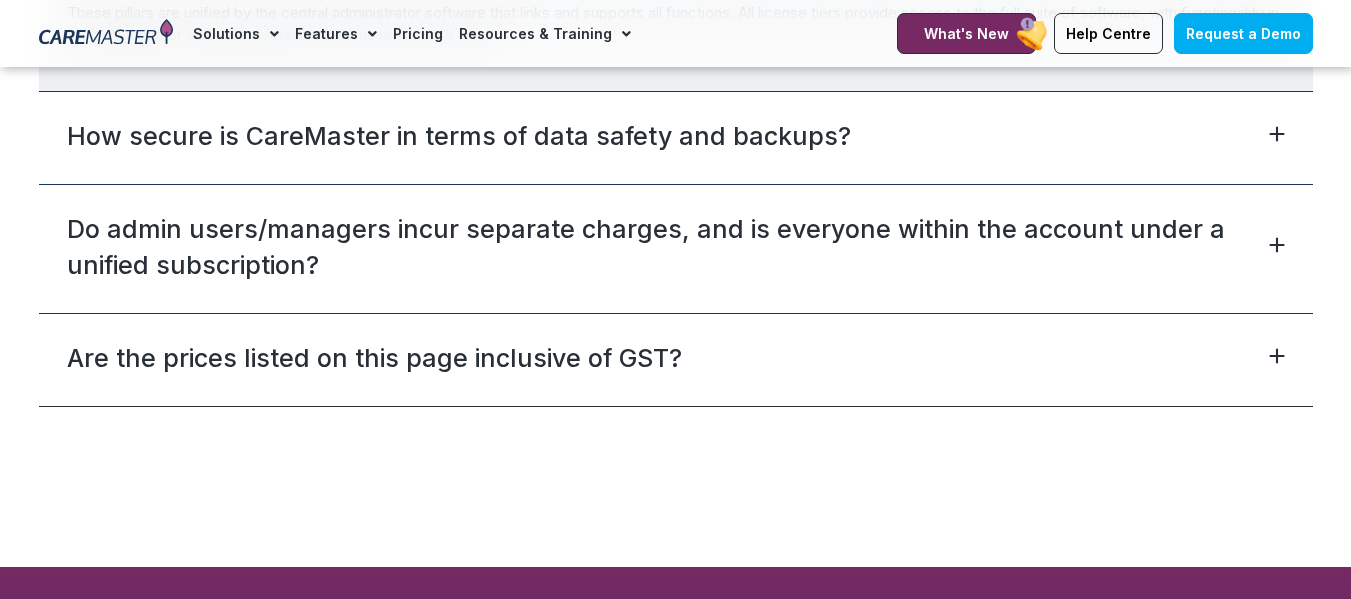 click 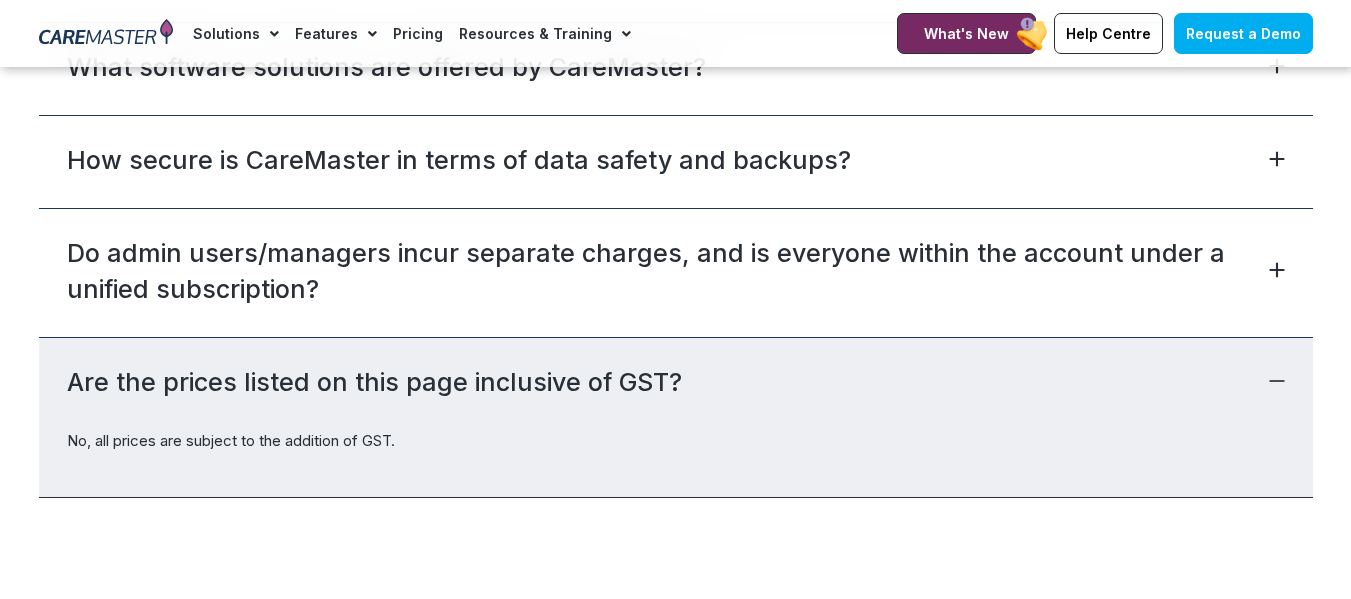 scroll, scrollTop: 8708, scrollLeft: 0, axis: vertical 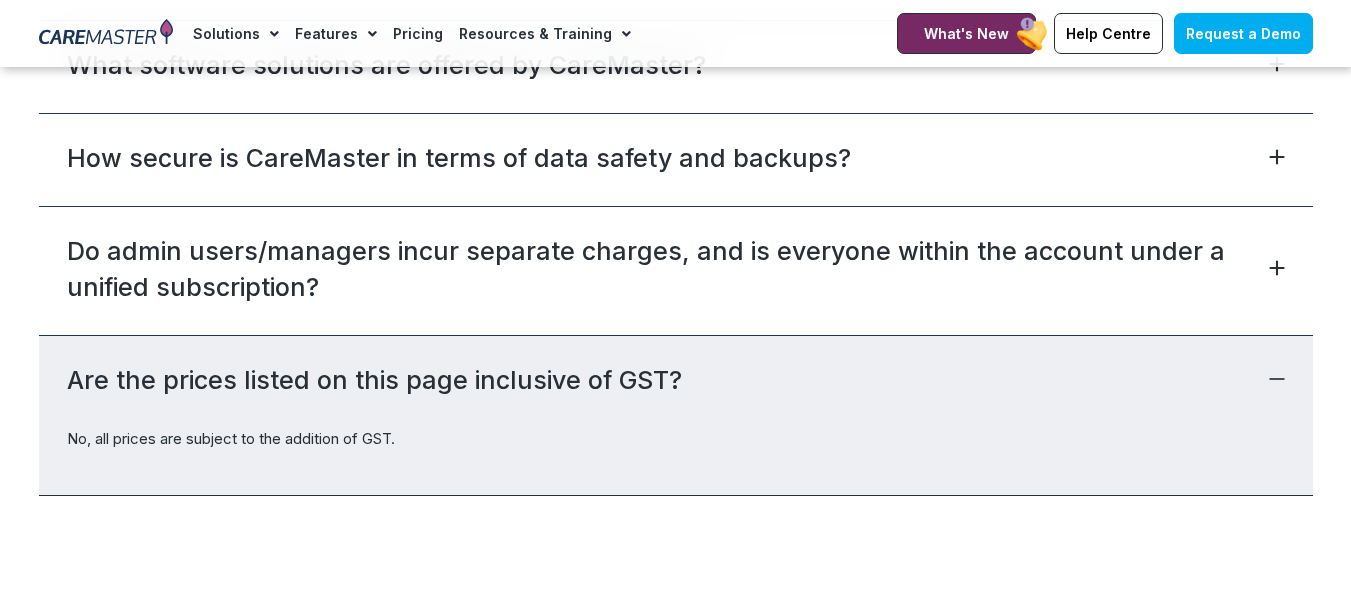 click 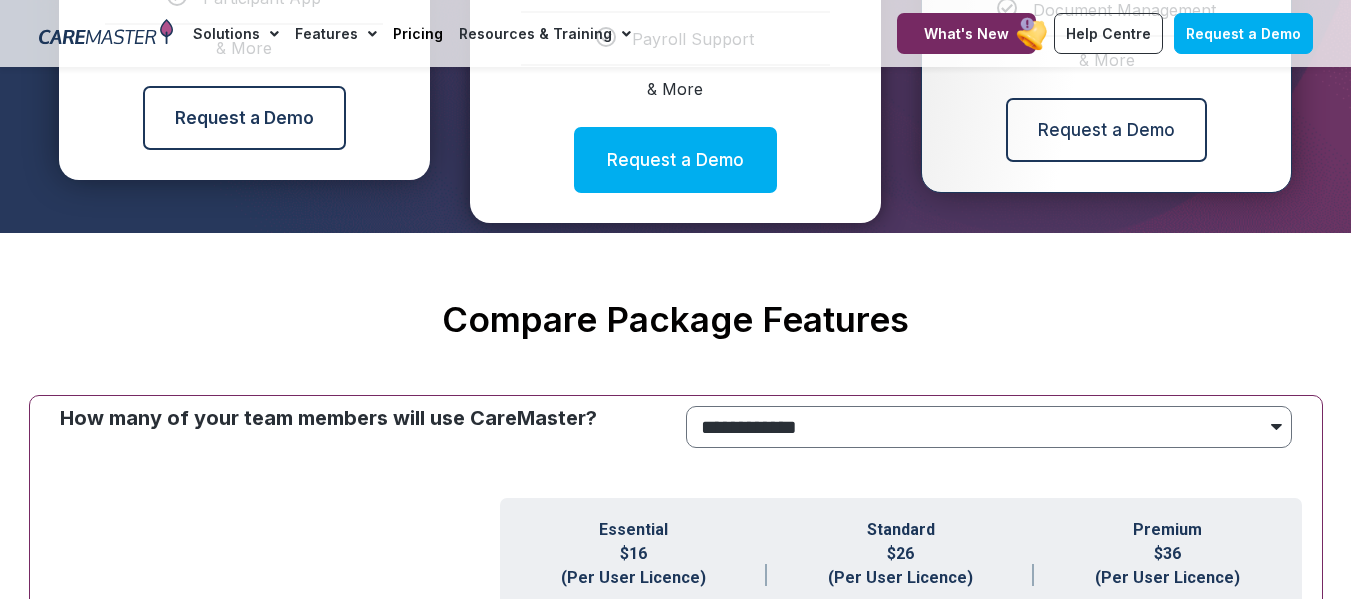 scroll, scrollTop: 0, scrollLeft: 0, axis: both 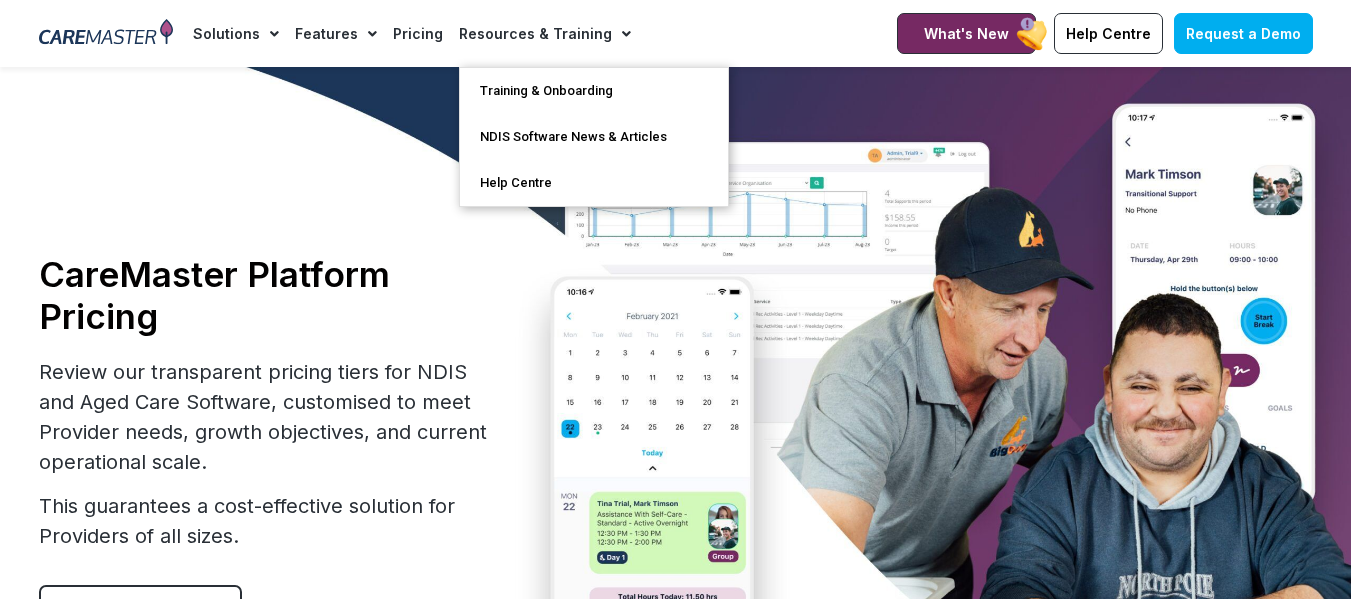 click 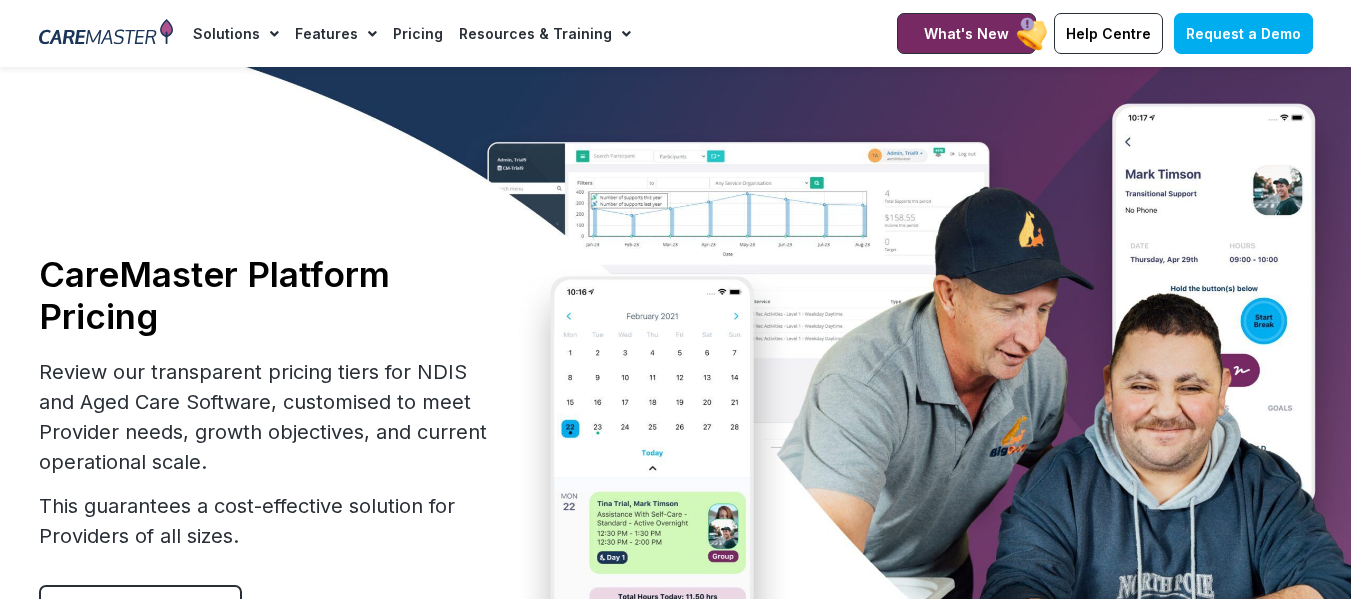 click 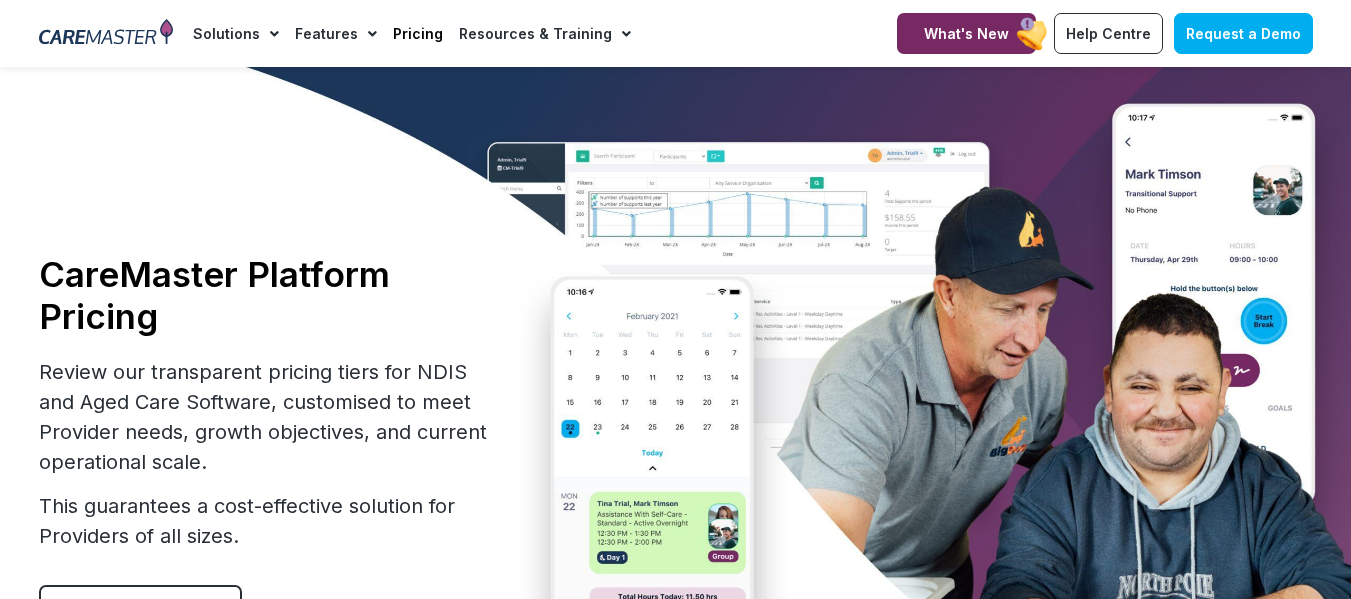 click on "CareMaster Platform Pricing           Review our transparent pricing tiers for NDIS and Aged Care Software, customised to meet Provider needs, growth objectives, and current operational scale. This guarantees a cost-effective solution for Providers of all sizes.                 Request a Demo" at bounding box center [676, 451] 